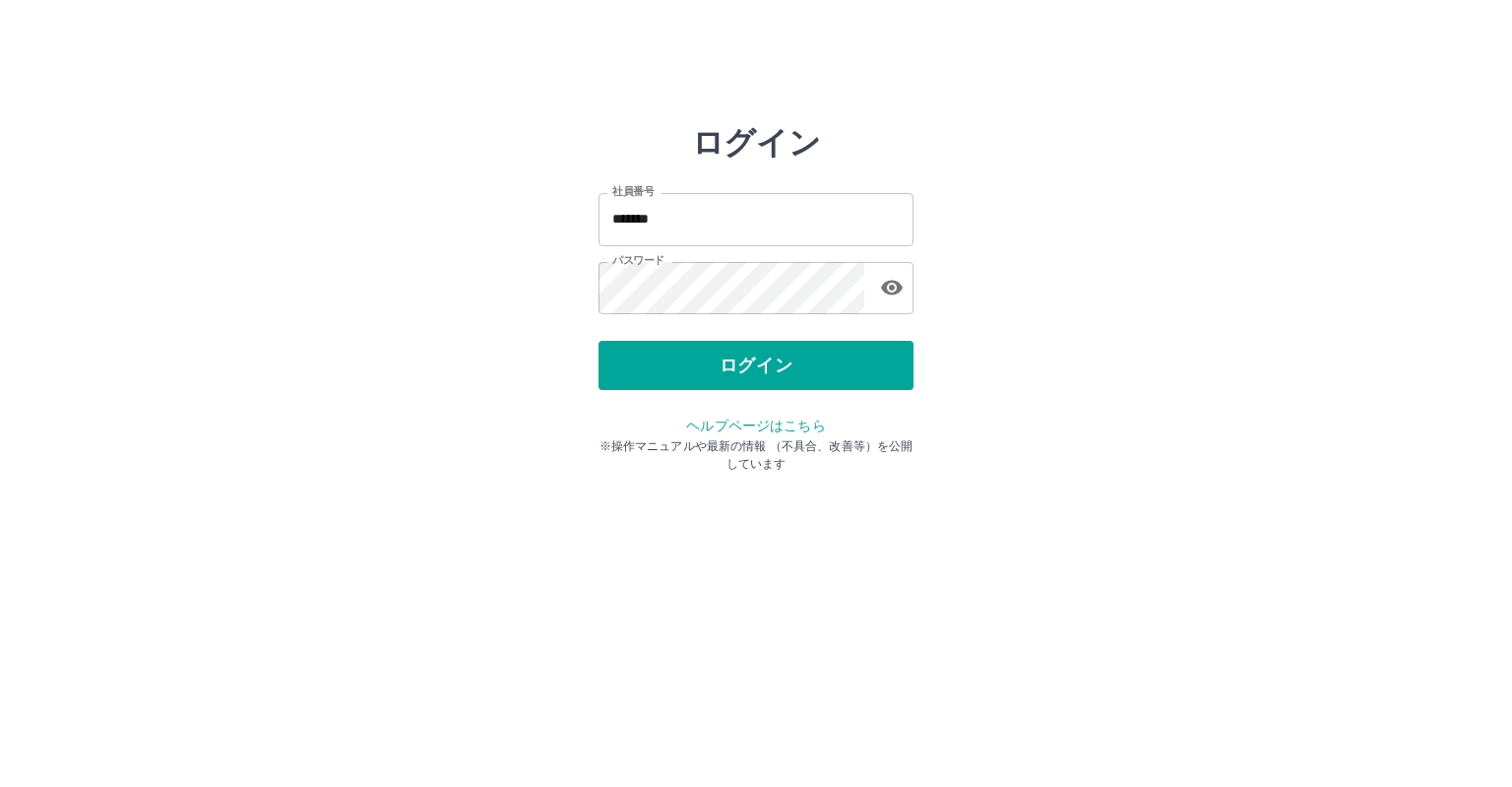 scroll, scrollTop: 0, scrollLeft: 0, axis: both 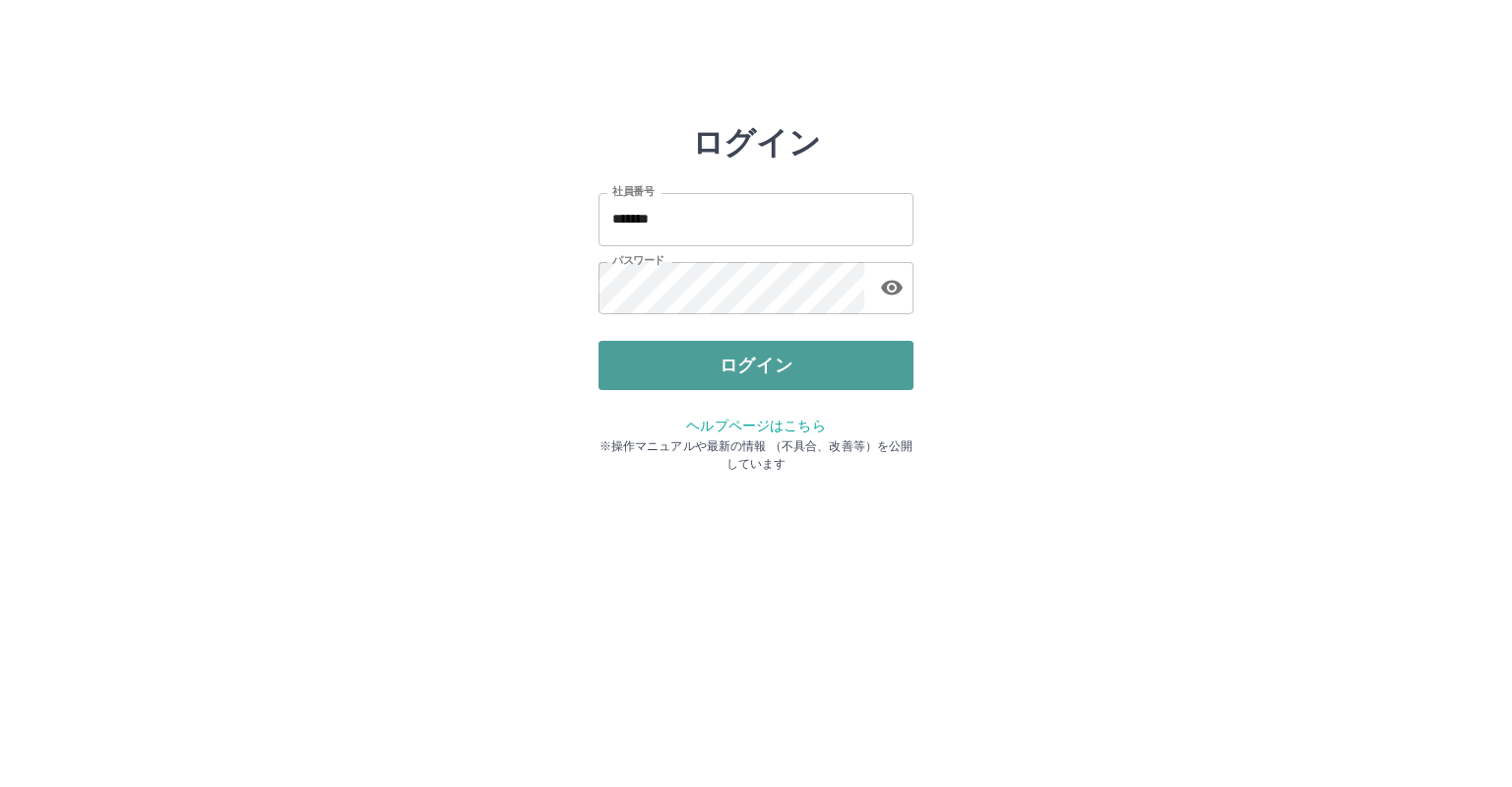 click on "ログイン" at bounding box center (756, 365) 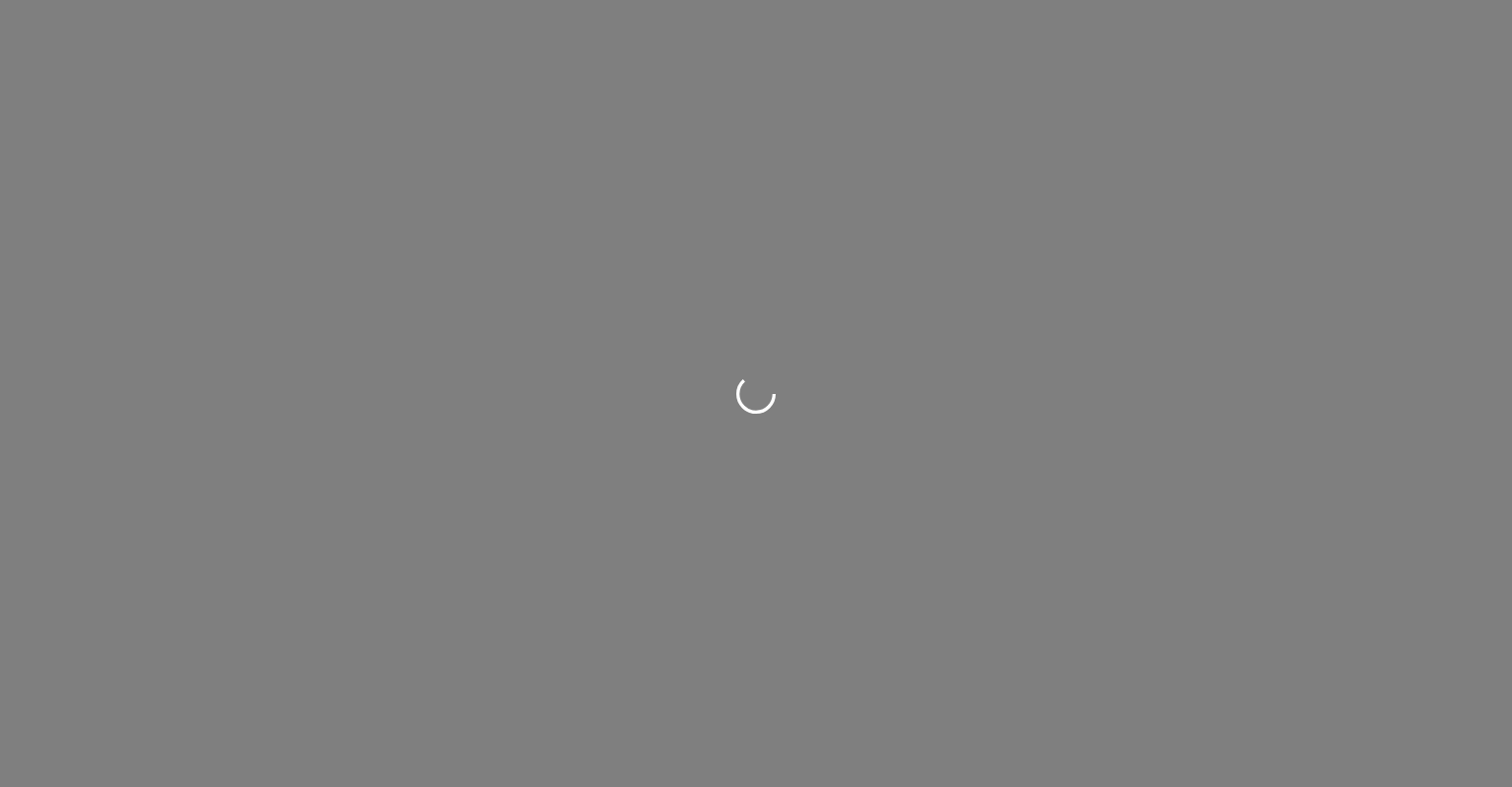scroll, scrollTop: 0, scrollLeft: 0, axis: both 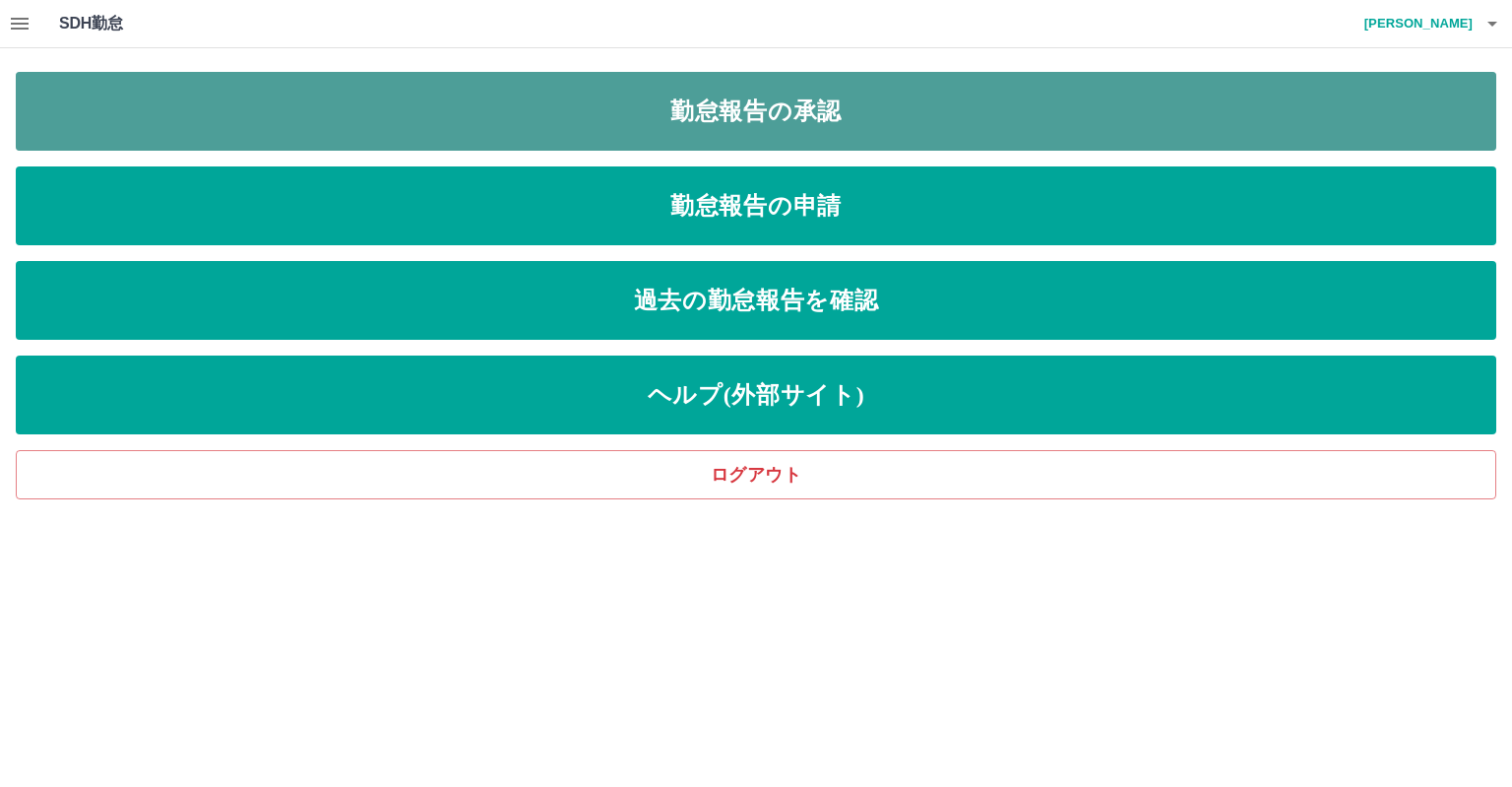 click on "勤怠報告の承認" at bounding box center [756, 111] 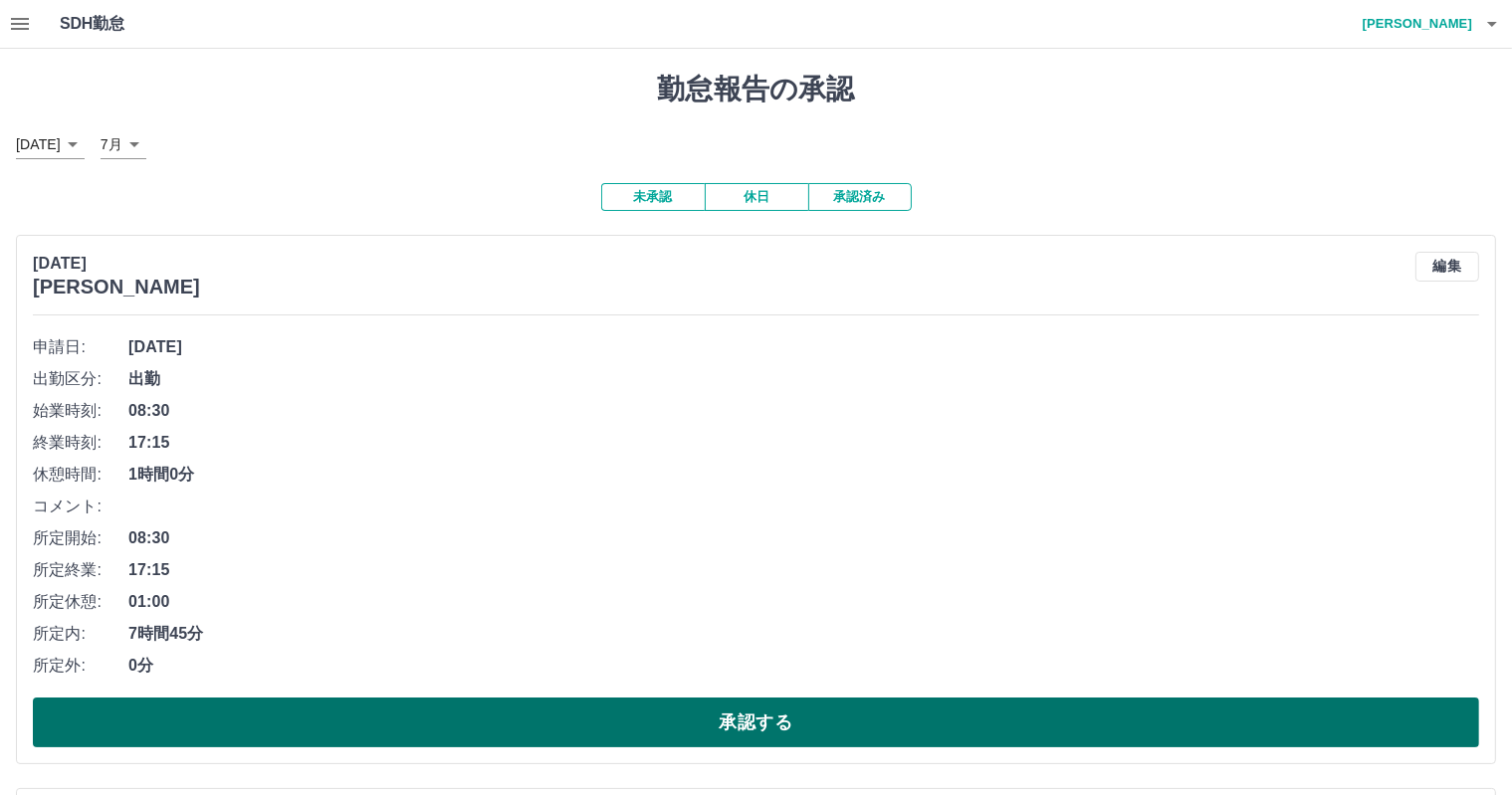 click on "承認する" at bounding box center (756, 722) 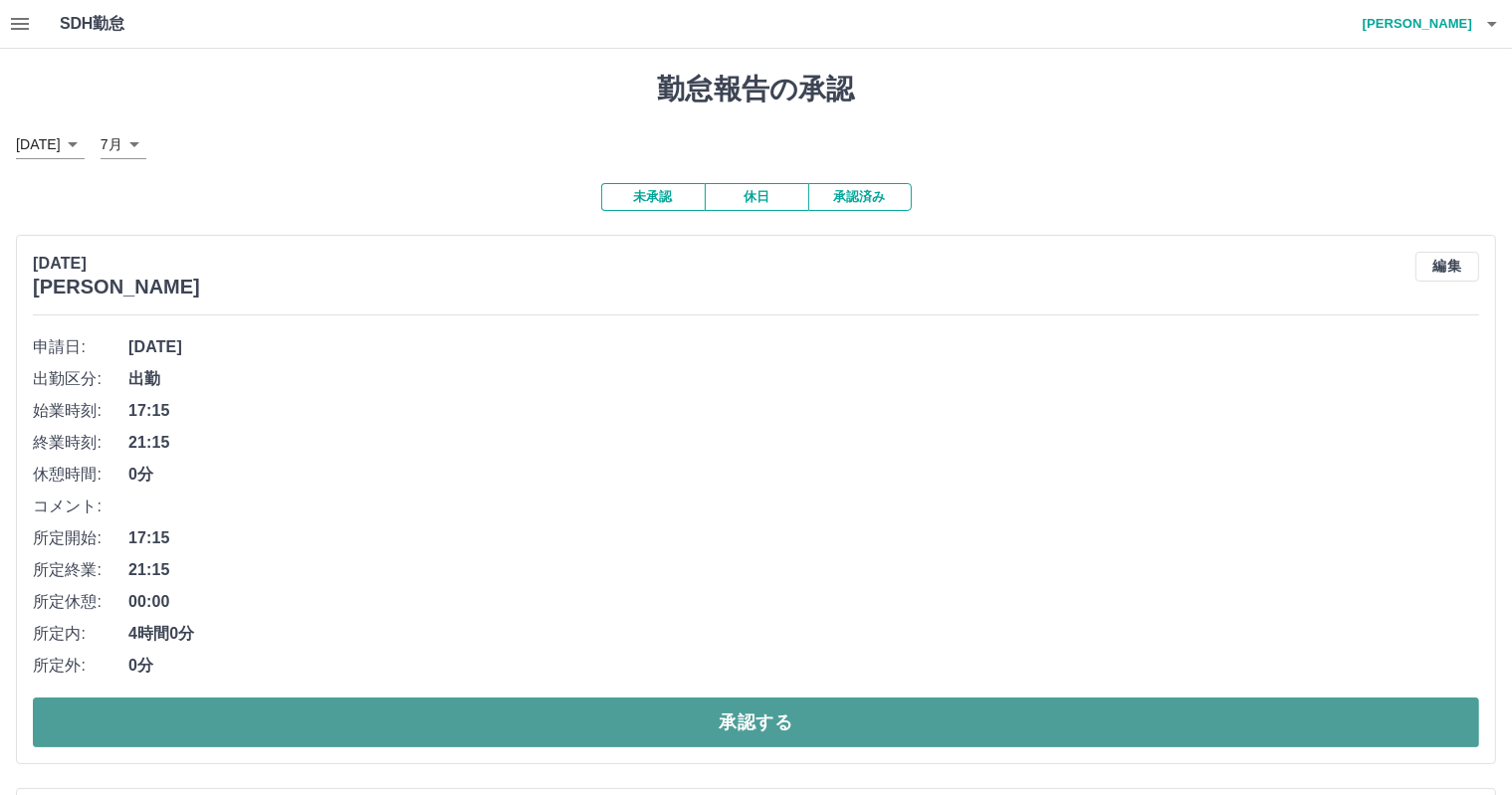 click on "承認する" at bounding box center [756, 722] 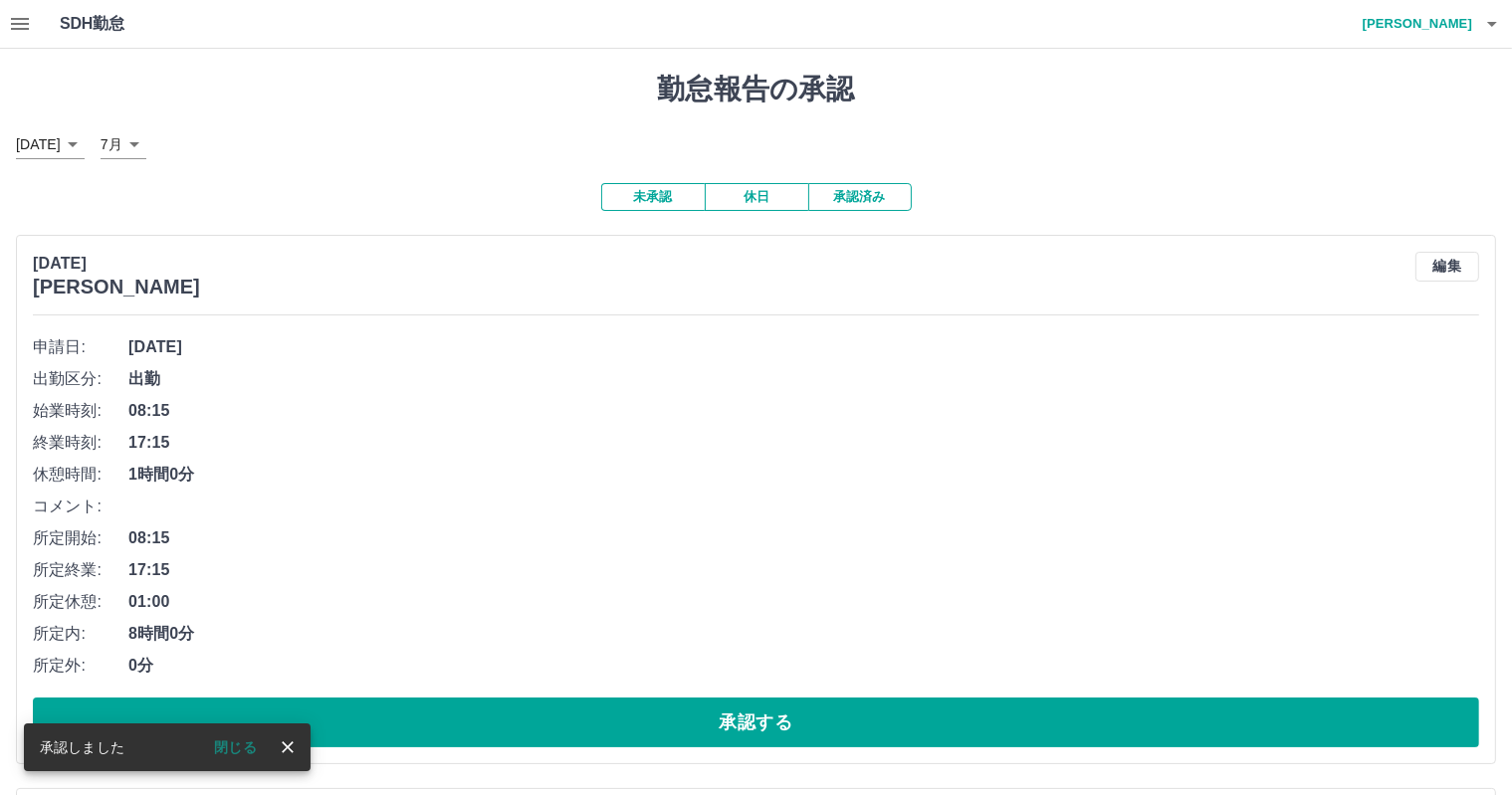 click on "承認する" at bounding box center (756, 722) 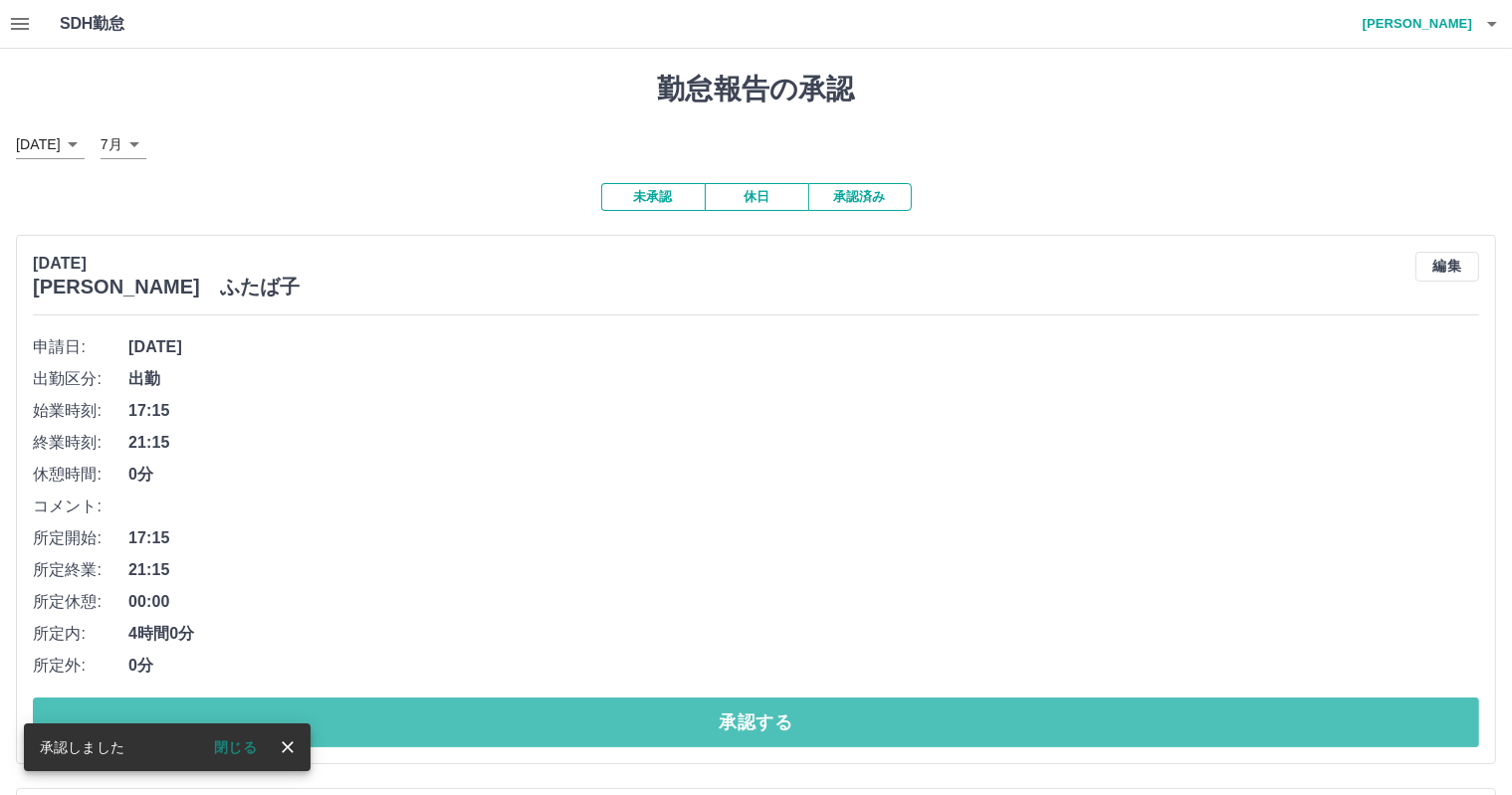 click on "承認する" at bounding box center (756, 722) 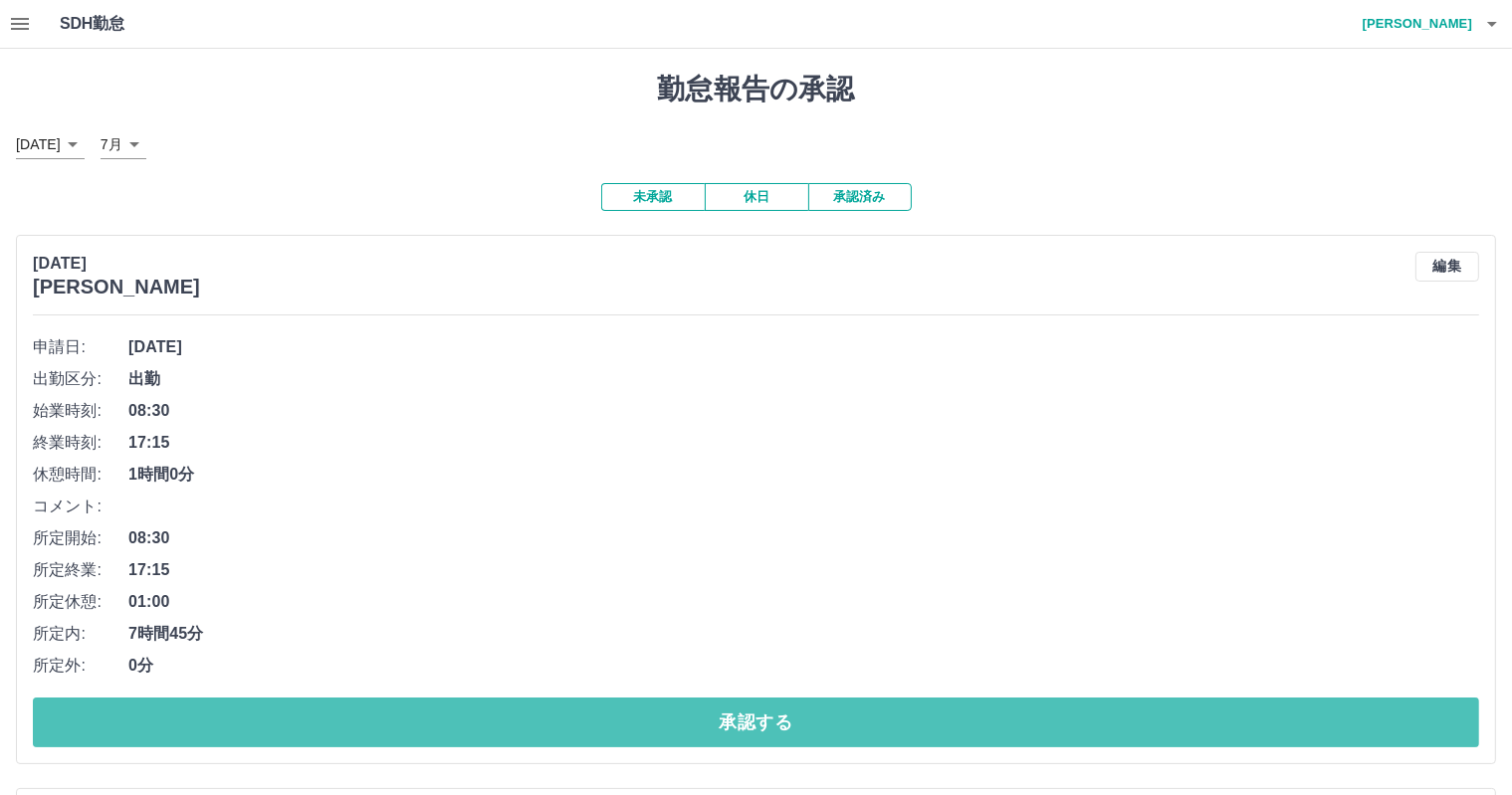 click on "承認する" at bounding box center [756, 722] 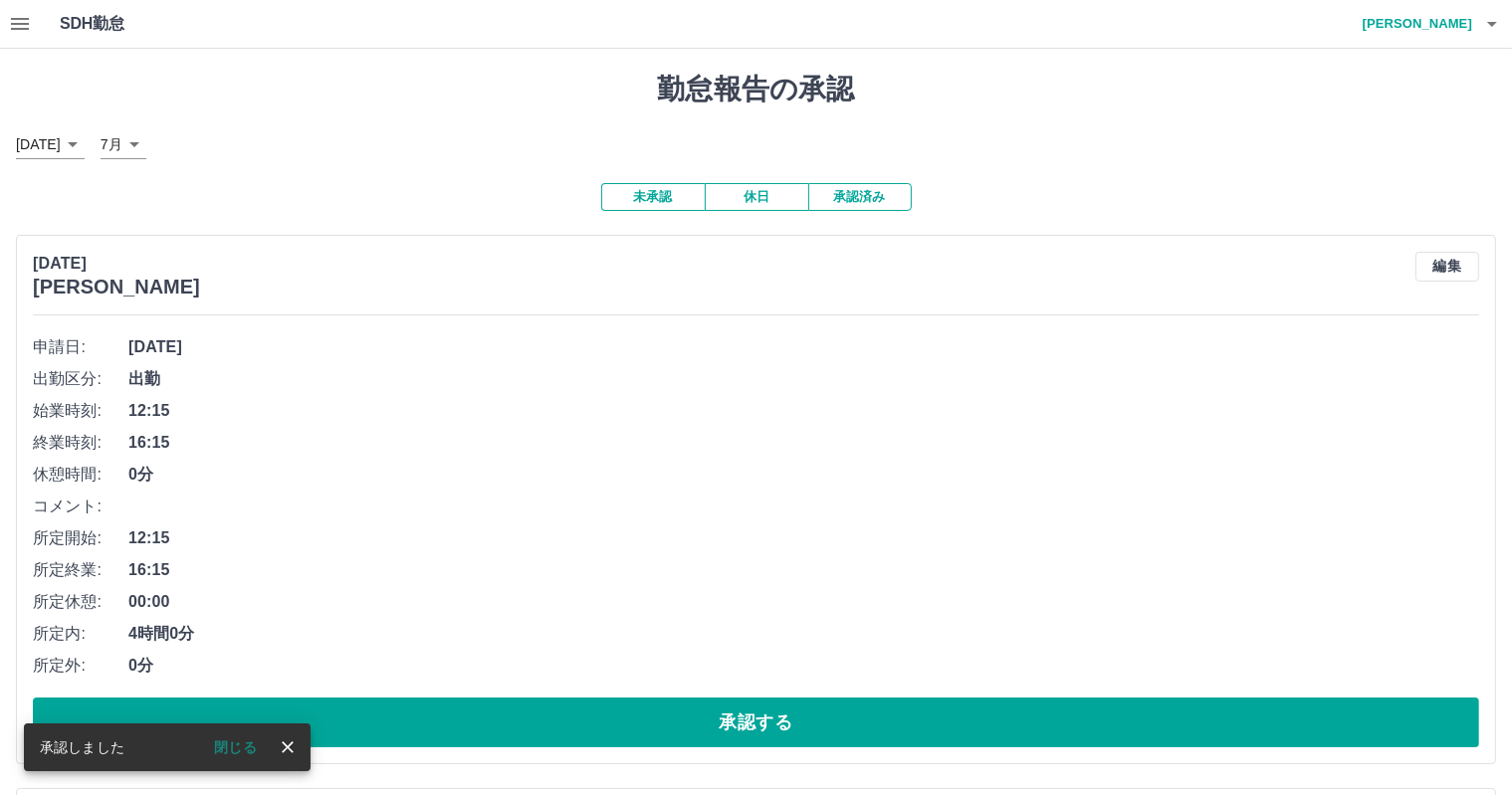 click on "承認する" at bounding box center [756, 722] 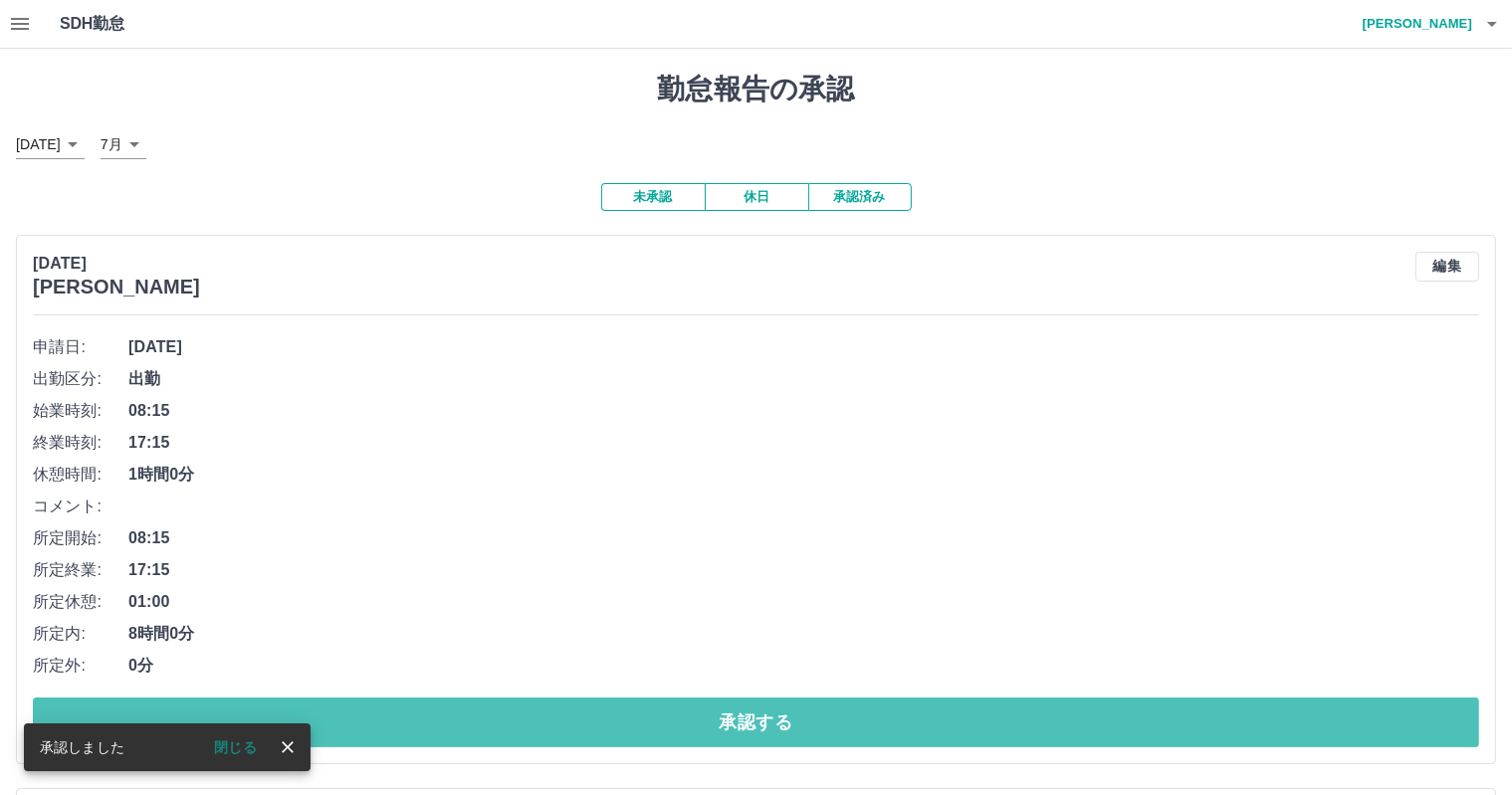 click on "承認する" at bounding box center [756, 722] 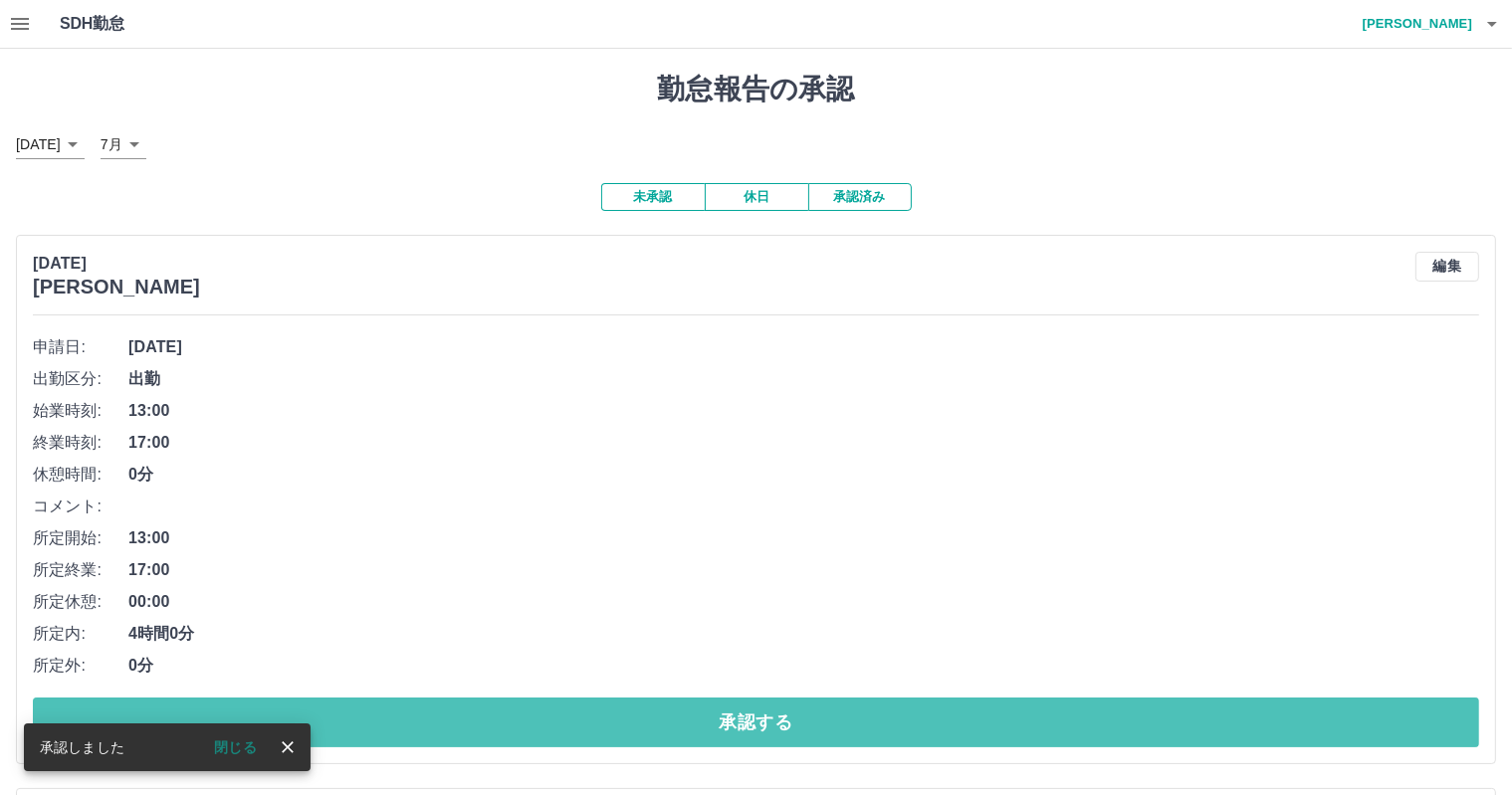click on "承認する" at bounding box center (756, 722) 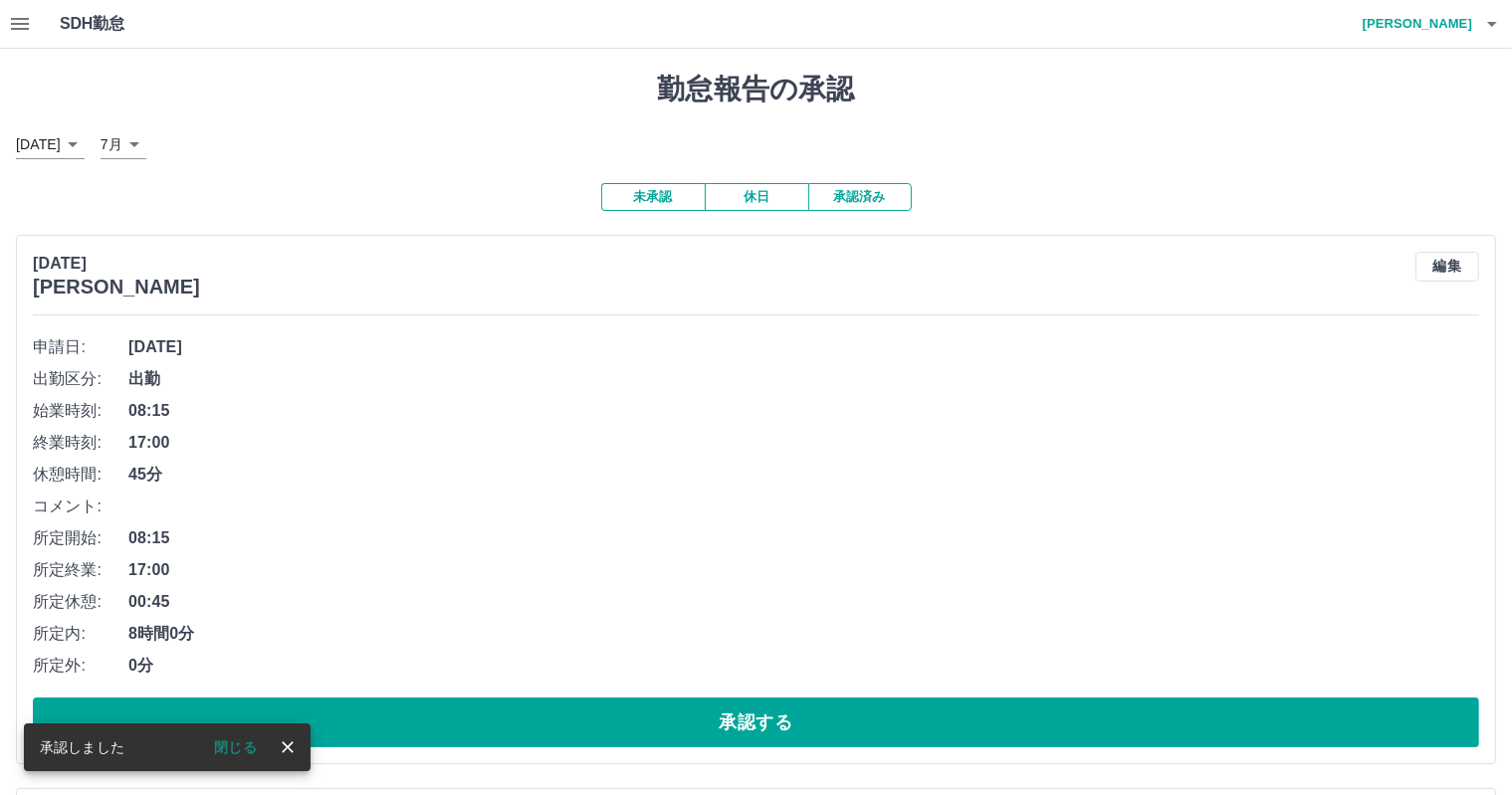 click on "承認する" at bounding box center (756, 722) 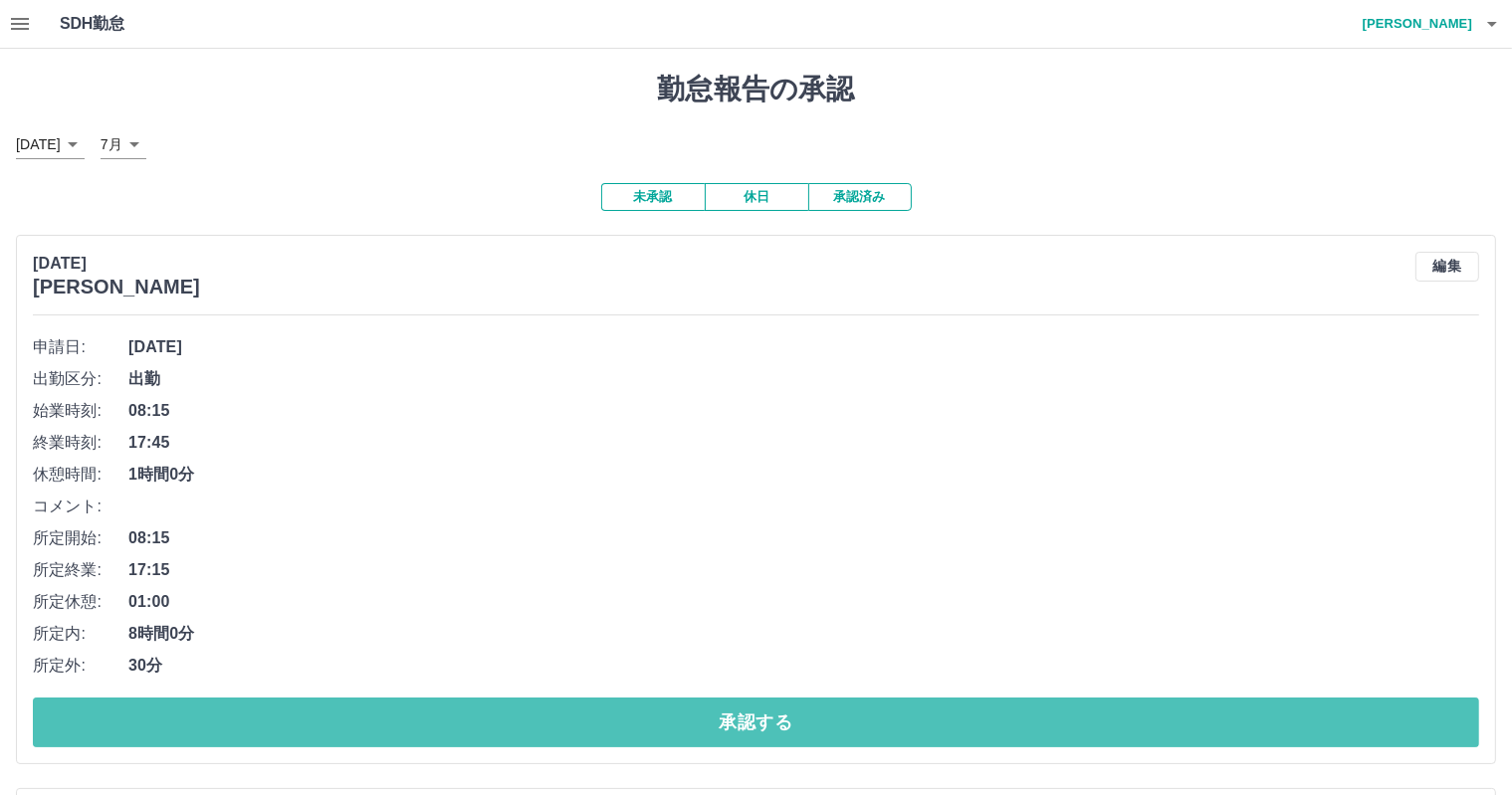 click on "承認する" at bounding box center (756, 722) 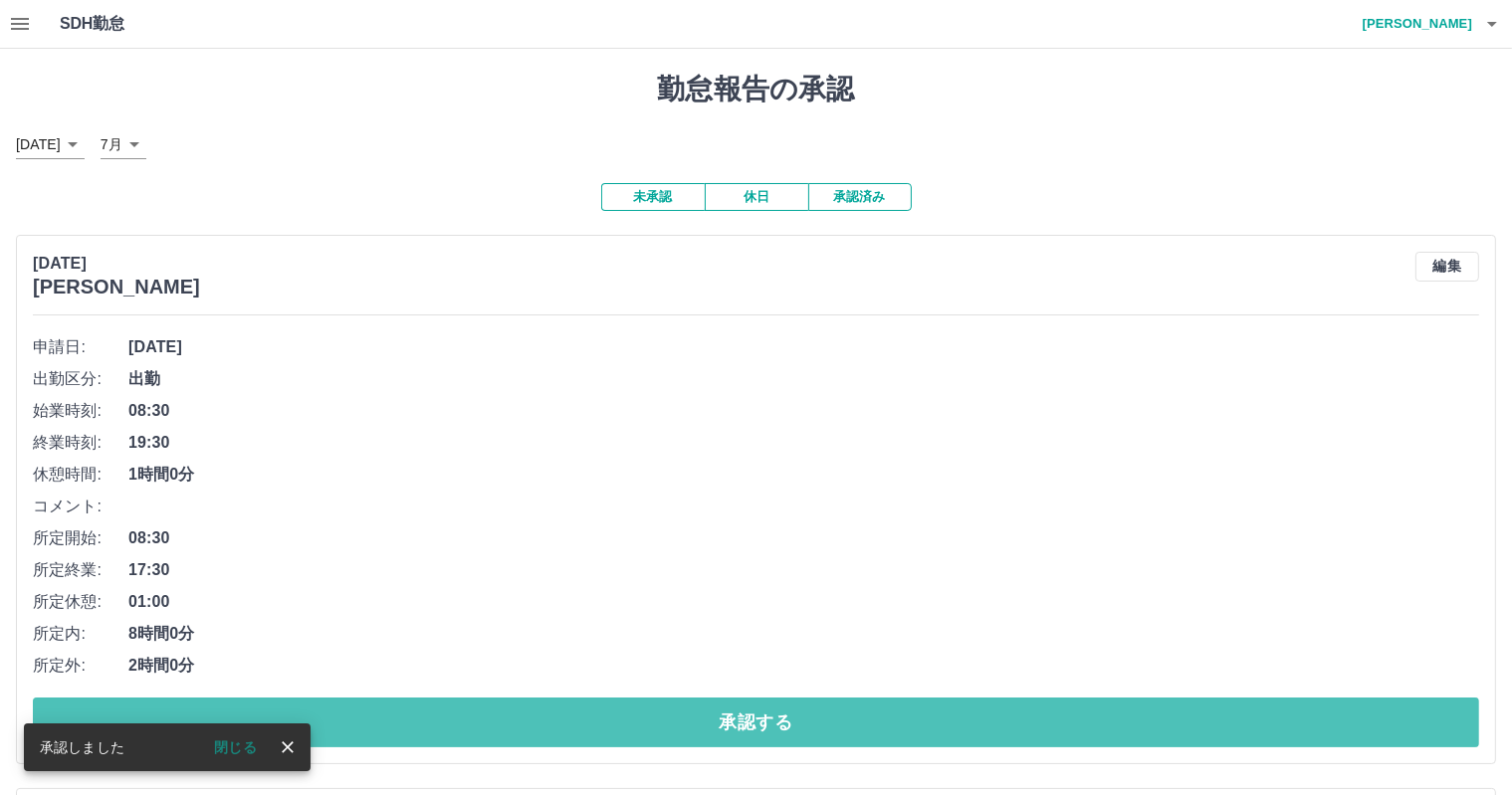 click on "承認する" at bounding box center (756, 722) 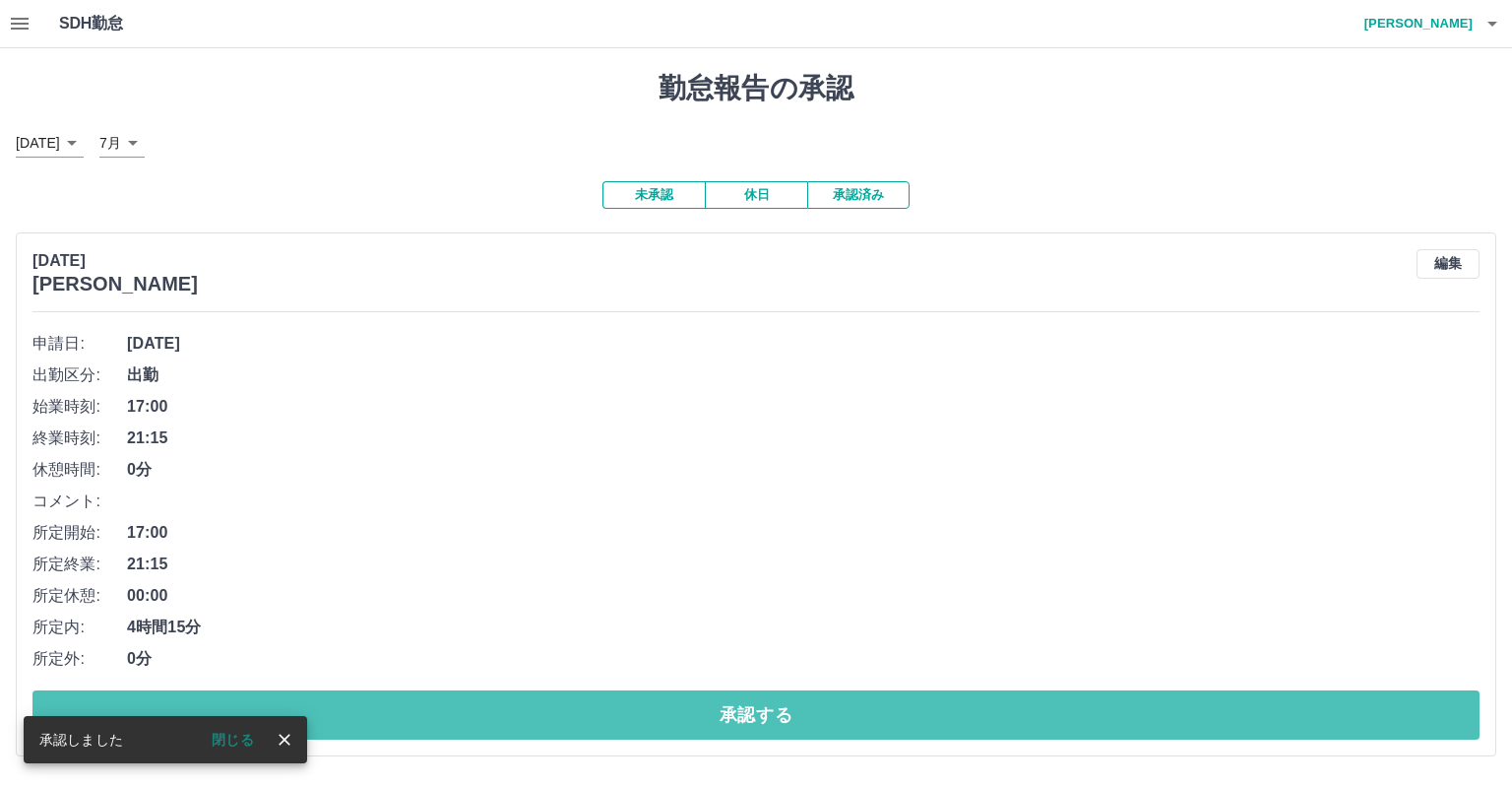 click on "承認する" at bounding box center [756, 715] 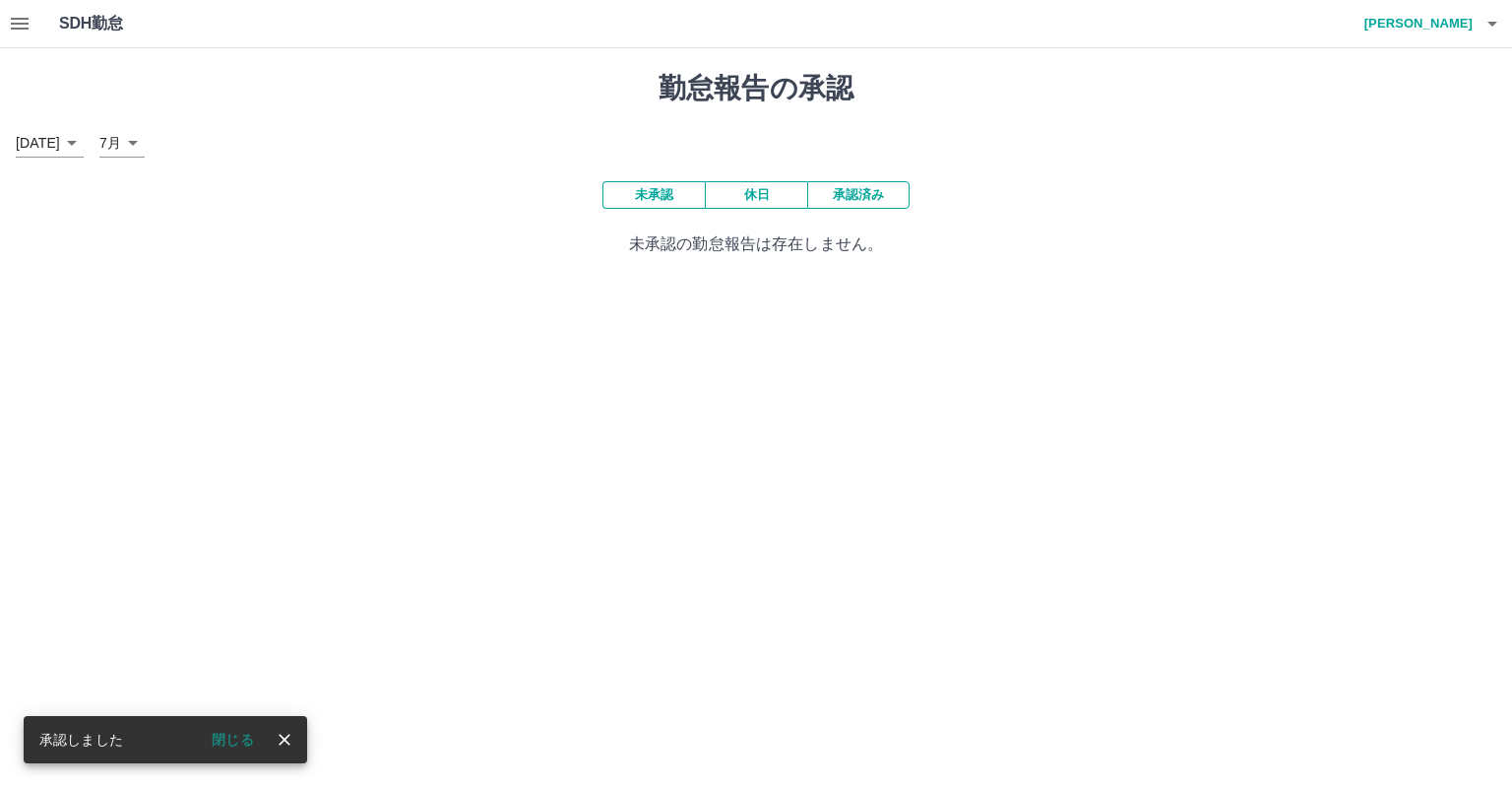 click on "SDH勤怠 [PERSON_NAME] 承認しました 閉じる 勤怠報告の承認 [DATE] **** 7月 * 未承認 休日 承認済み 未承認の勤怠報告は存在しません。 SDH勤怠" at bounding box center [756, 140] 